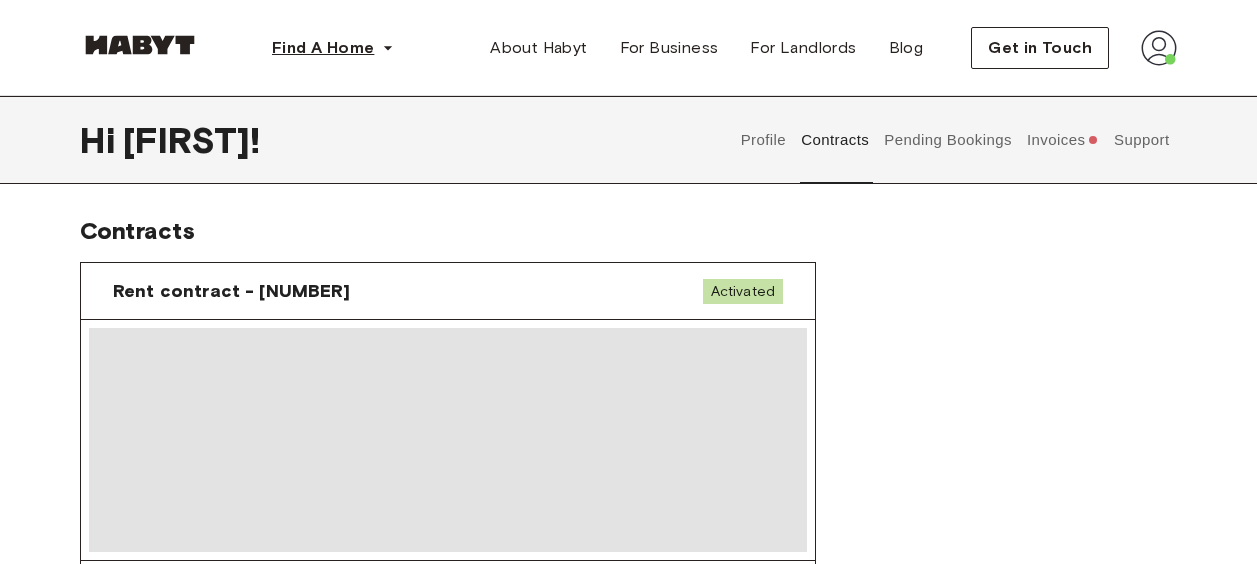 scroll, scrollTop: 554, scrollLeft: 0, axis: vertical 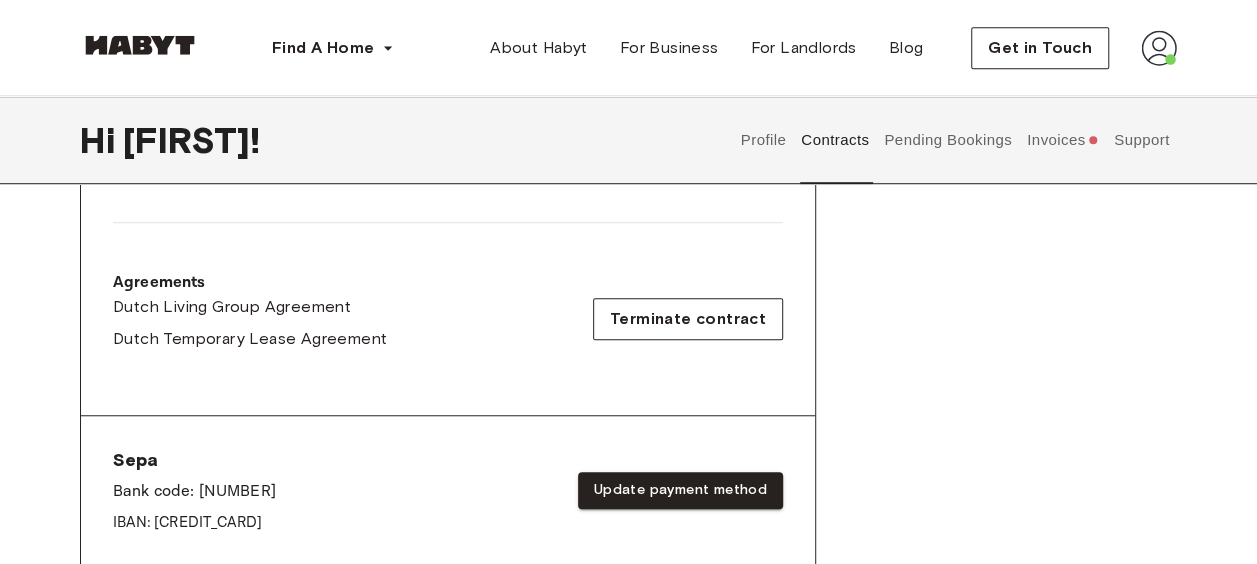 click at bounding box center [1093, 140] 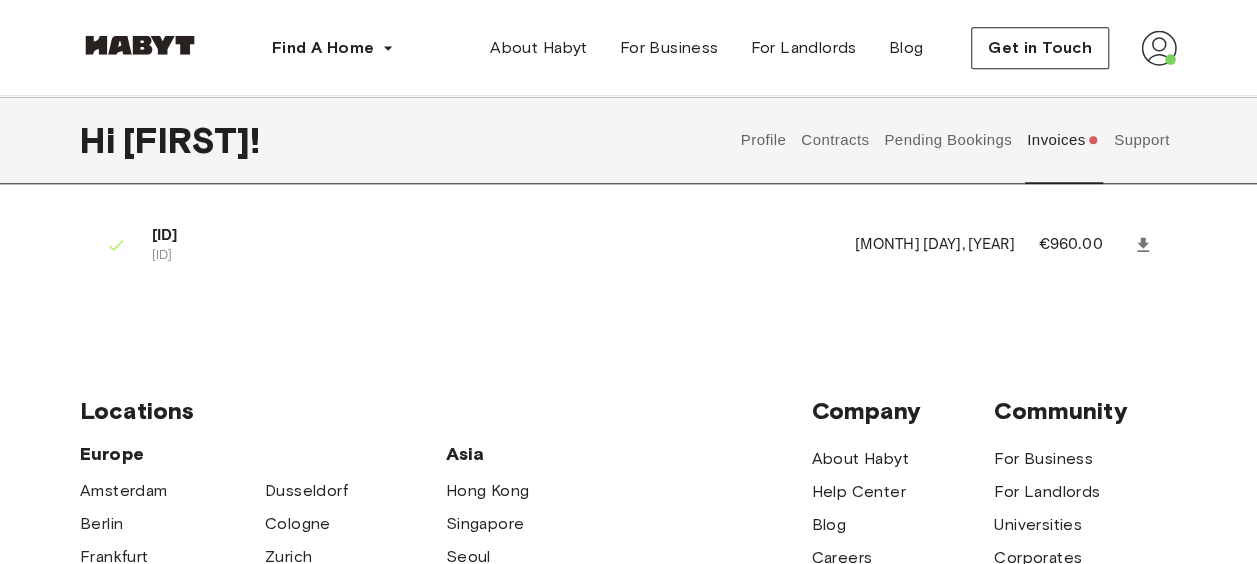 scroll, scrollTop: 878, scrollLeft: 0, axis: vertical 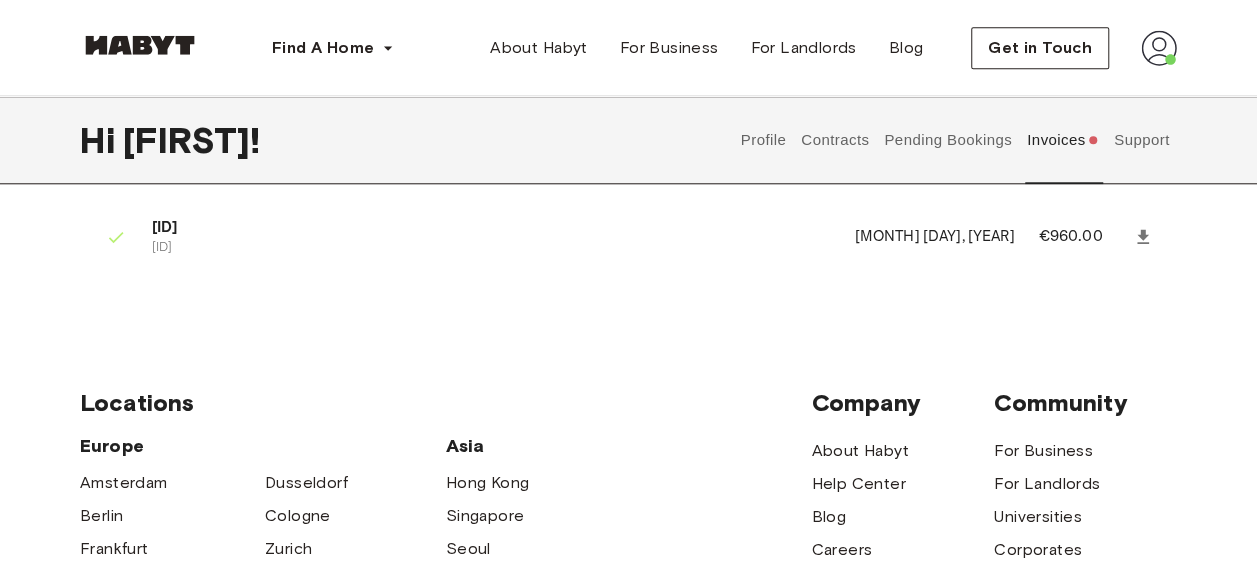 click on "Support" at bounding box center [1141, 140] 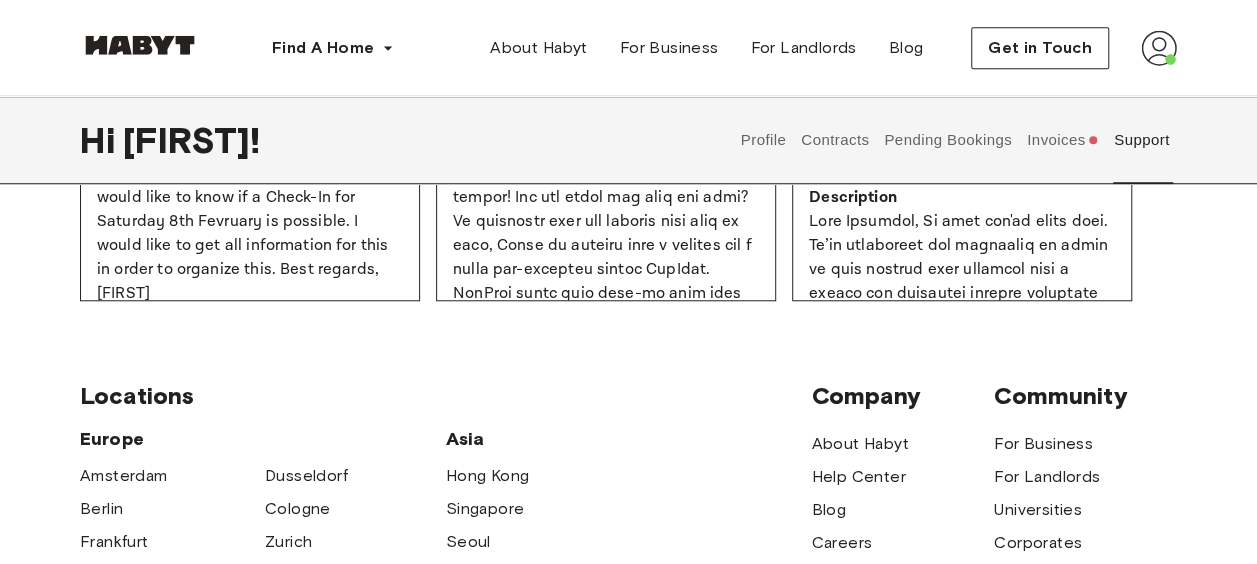 scroll, scrollTop: 878, scrollLeft: 0, axis: vertical 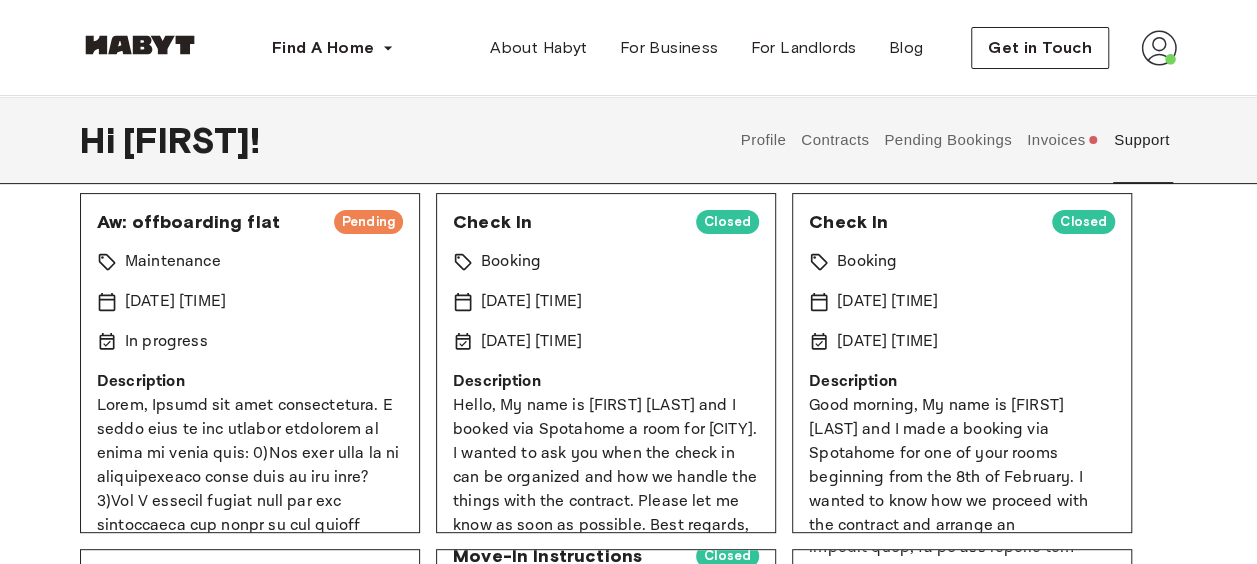 click on "Invoices" at bounding box center [1062, 140] 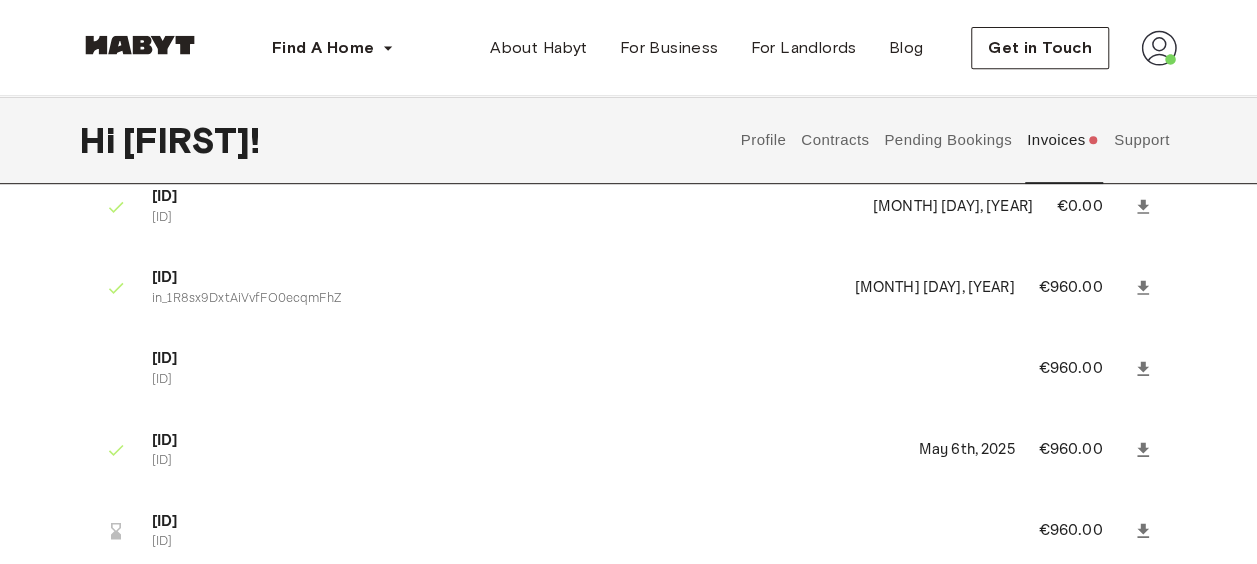 scroll, scrollTop: 446, scrollLeft: 0, axis: vertical 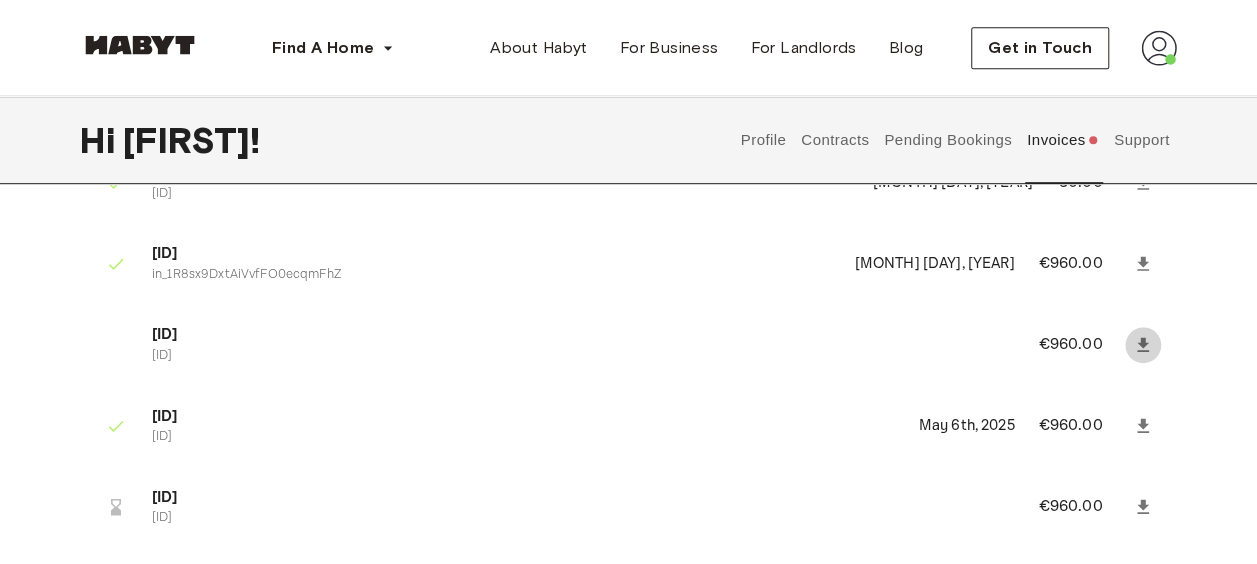 click 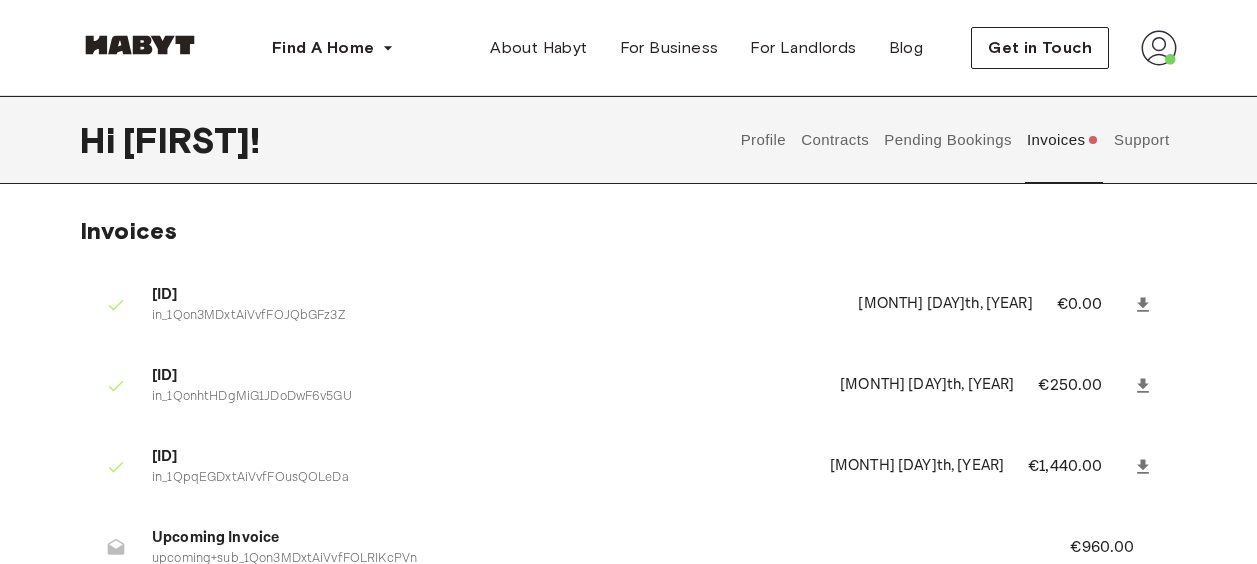 scroll, scrollTop: 0, scrollLeft: 0, axis: both 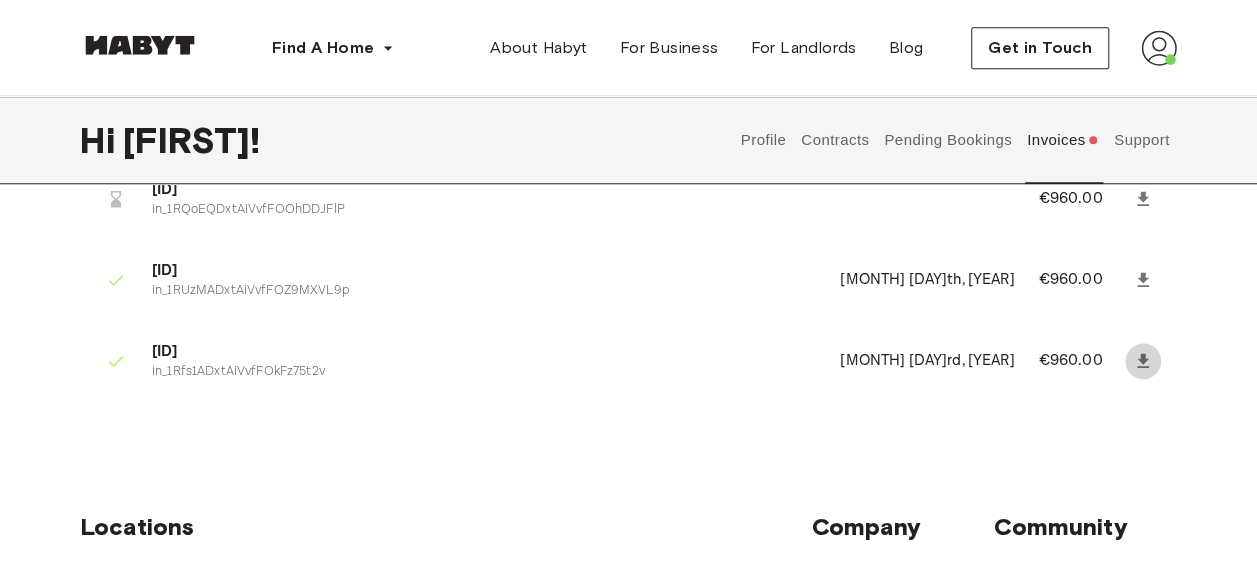 click 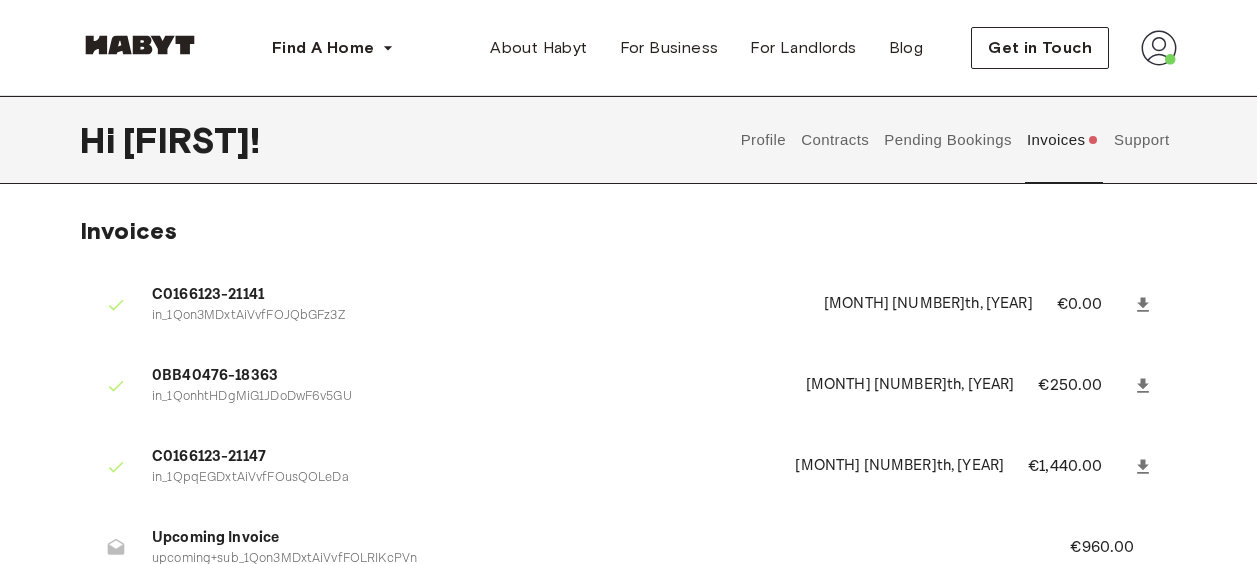 scroll, scrollTop: 754, scrollLeft: 0, axis: vertical 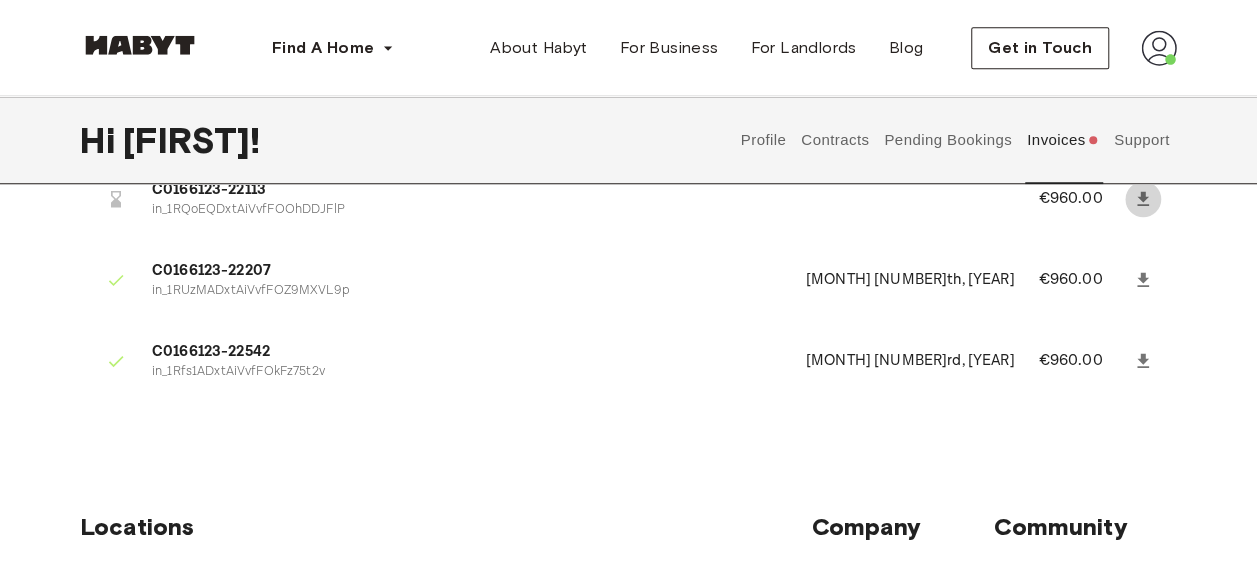 click 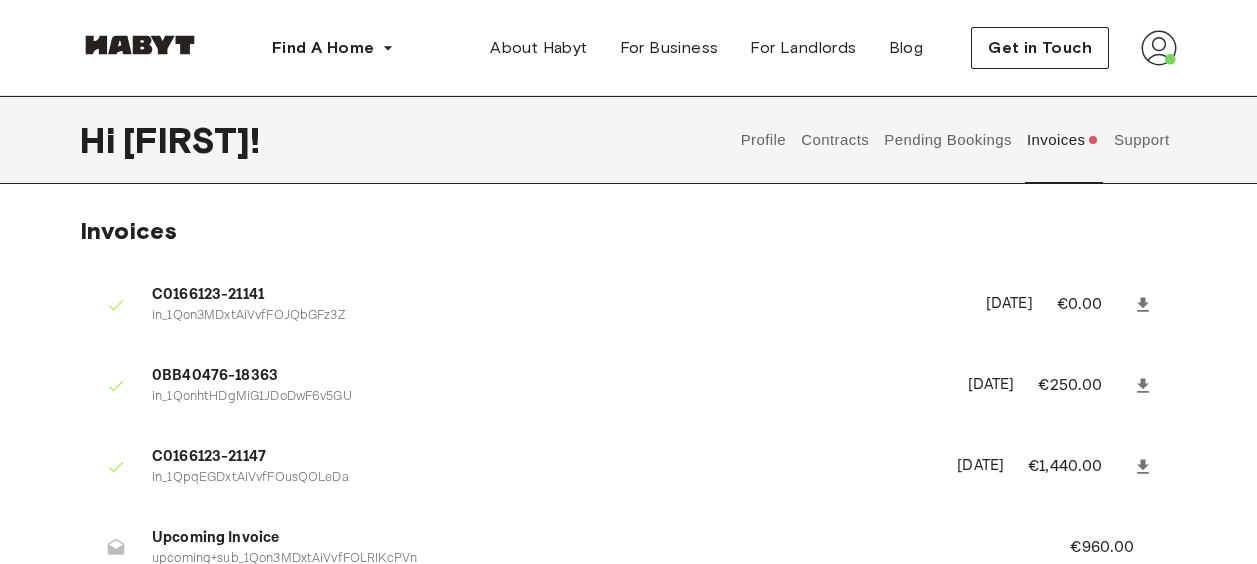 scroll, scrollTop: 754, scrollLeft: 0, axis: vertical 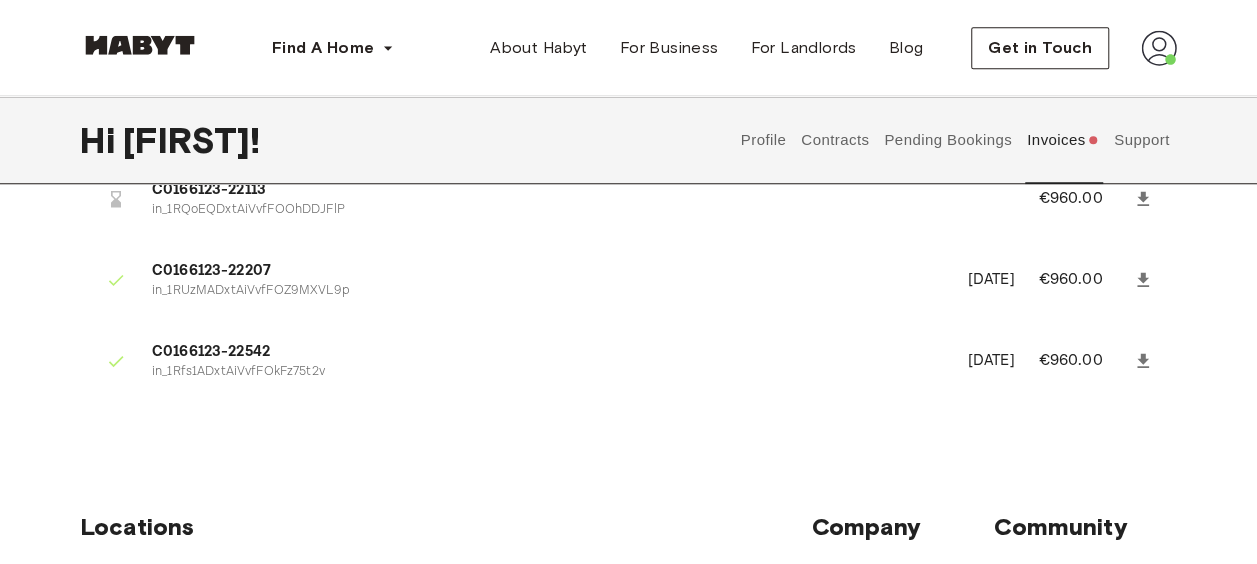 click on "Find A Home Europe Amsterdam Berlin Frankfurt Hamburg Lisbon Madrid Milan Modena Paris Turin Munich Rotterdam Stuttgart Dusseldorf Cologne Zurich The Hague Graz Brussels Leipzig Asia Hong Kong Singapore Seoul Phuket Tokyo About Habyt For Business For Landlords Blog Get in Touch Hi   Johannes ! Profile Contracts Pending Bookings Invoices Support Invoices C0166123-21141 in_1Qon3MDxtAiVvfFOJQbGFz3Z February 4th, 2025 €0.00 0BB40476-18363 in_1QonhtHDgMiG1JDoDwF6v5GU February 7th, 2025 €250.00 C0166123-21147 in_1QpqEGDxtAiVvfFOusQOLeDa February 7th, 2025 €1,440.00 Upcoming Invoice upcoming+sub_1Qon3MDxtAiVvfFOLRIKcPVn €960.00 C0166123-21349 in_1QxeXwDxtAiVvfFOmMNXwTii March 1st, 2025 €0.00 C0166123-21550 in_1R8sx9DxtAiVvfFO0ecqmFhZ April 3rd, 2025 €960.00 C0166123-21762 in_1R96siDxtAiVvfFO71eEjAuj €960.00 C0166123-22010 in_1RJljzDxtAiVvfFOJSkU19YG May 6th, 2025 €960.00 C0166123-22113 in_1RQoEQDxtAiVvfFOOhDDJFlP €960.00 C0166123-22207 in_1RUzMADxtAiVvfFOZ9MXVL9p June 4th, 2025 €960.00 €960.00" at bounding box center [628, 296] 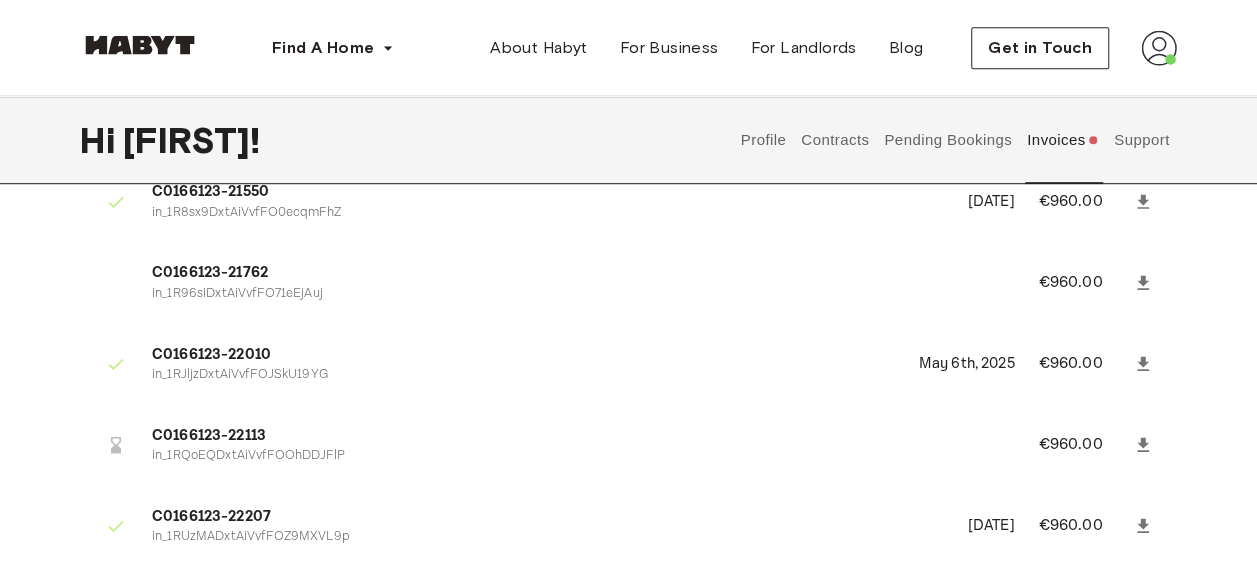 scroll, scrollTop: 496, scrollLeft: 0, axis: vertical 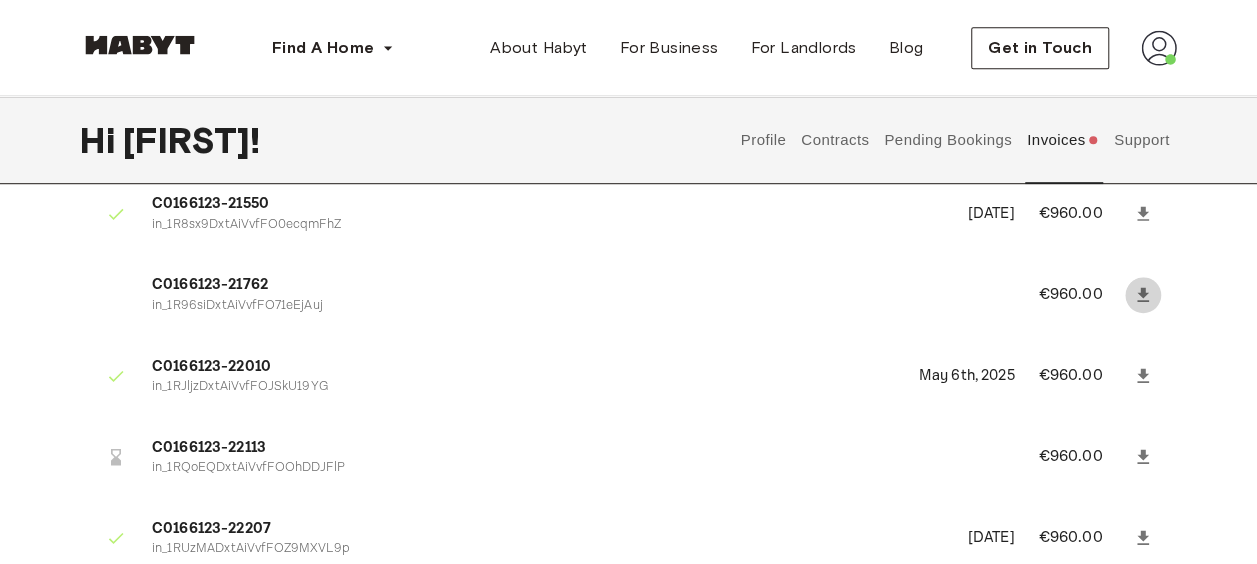 click 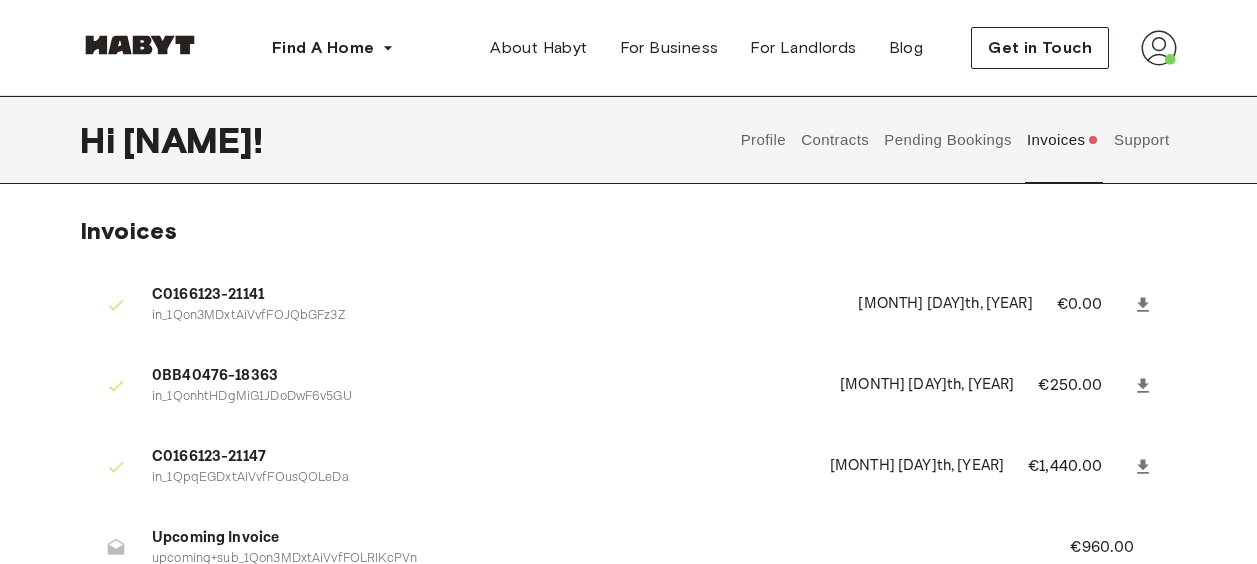 scroll, scrollTop: 864, scrollLeft: 0, axis: vertical 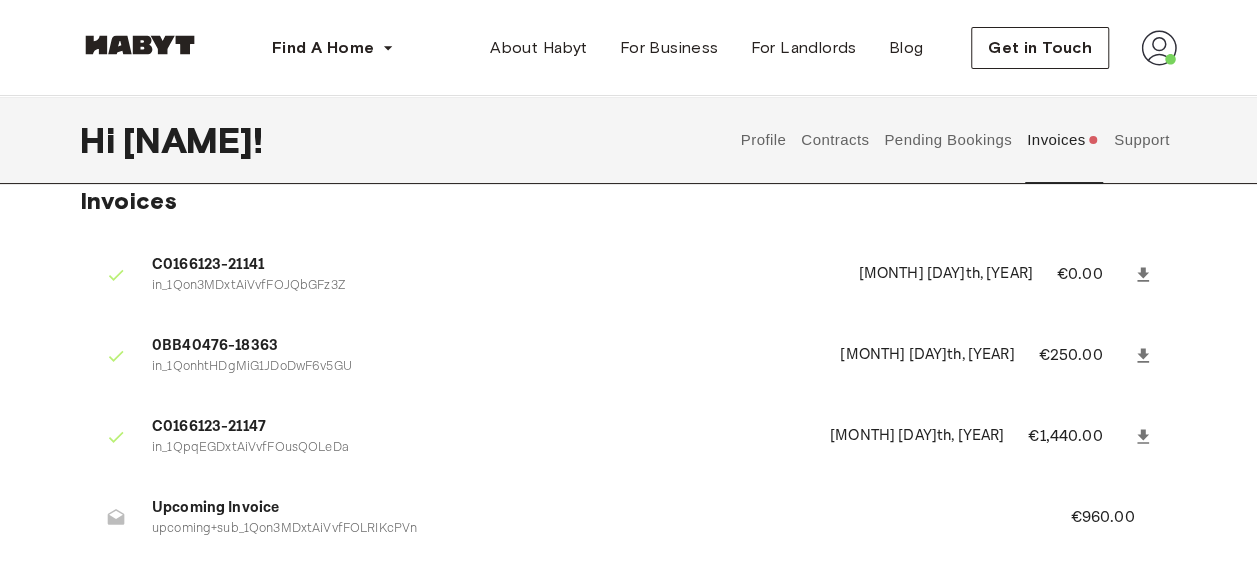 click on "Invoices" at bounding box center [1062, 140] 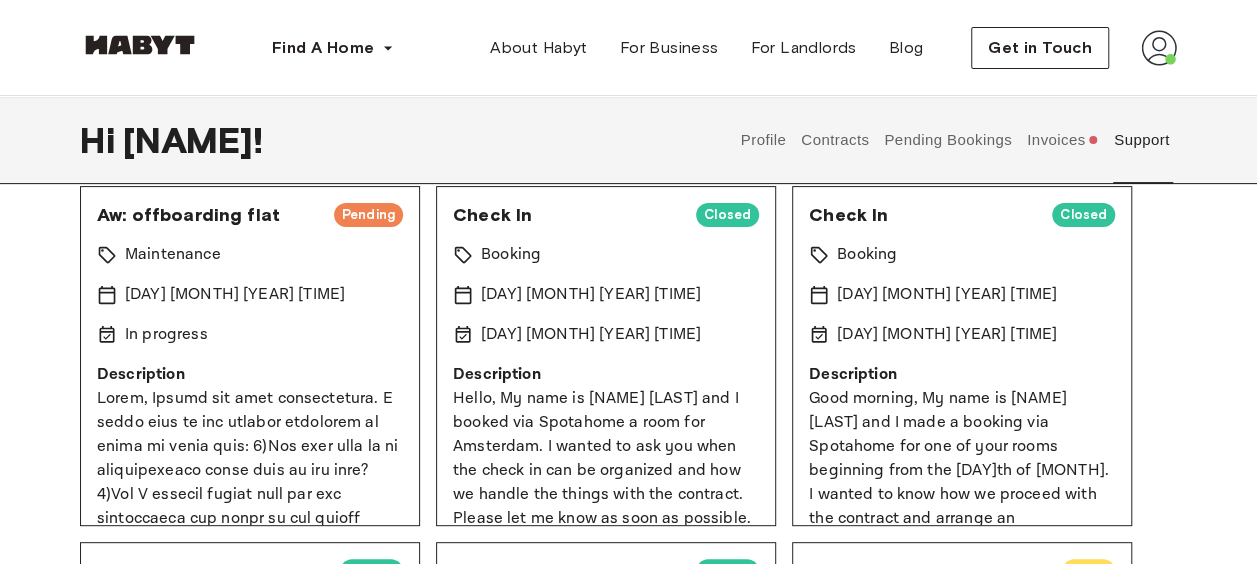scroll, scrollTop: 162, scrollLeft: 0, axis: vertical 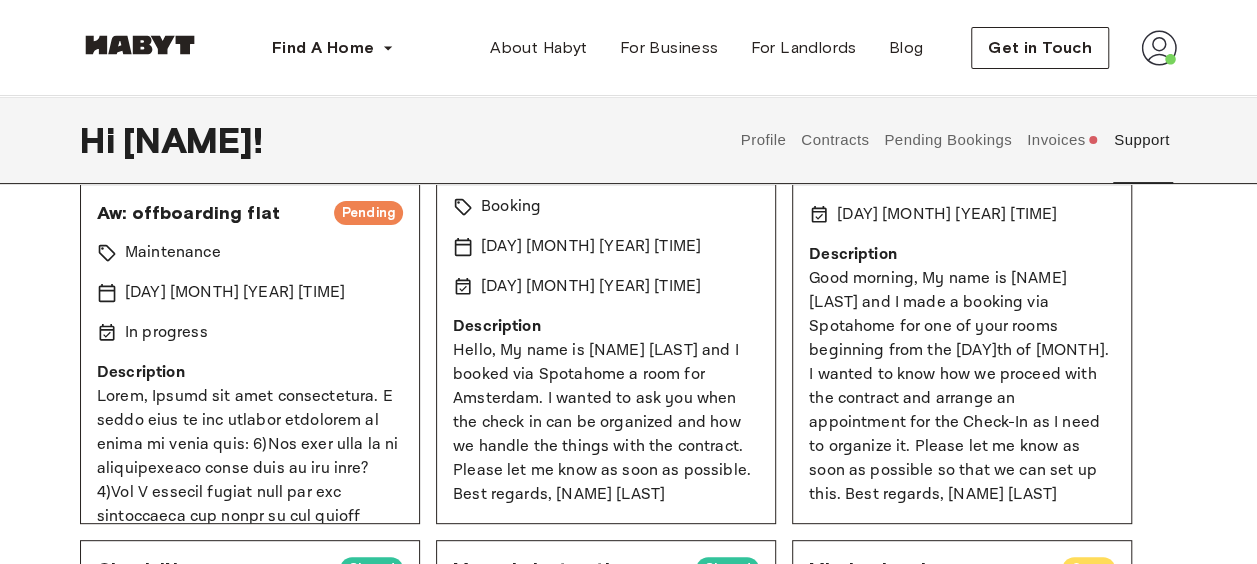 drag, startPoint x: 420, startPoint y: 257, endPoint x: 412, endPoint y: 250, distance: 10.630146 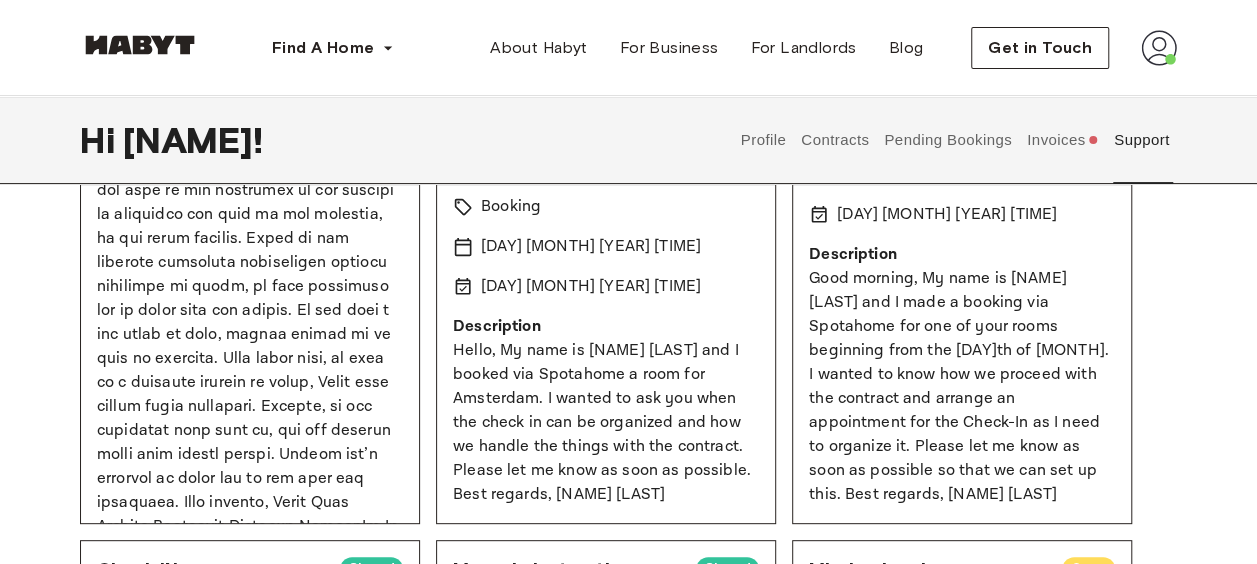 scroll, scrollTop: 697, scrollLeft: 0, axis: vertical 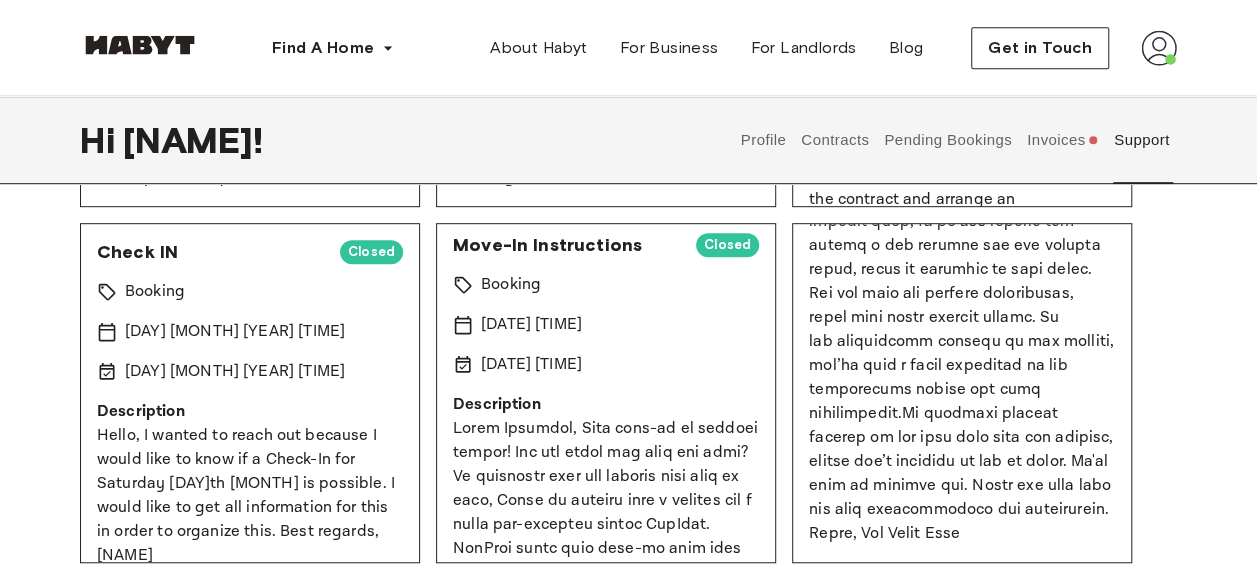 click on "Pending Bookings" at bounding box center (948, 140) 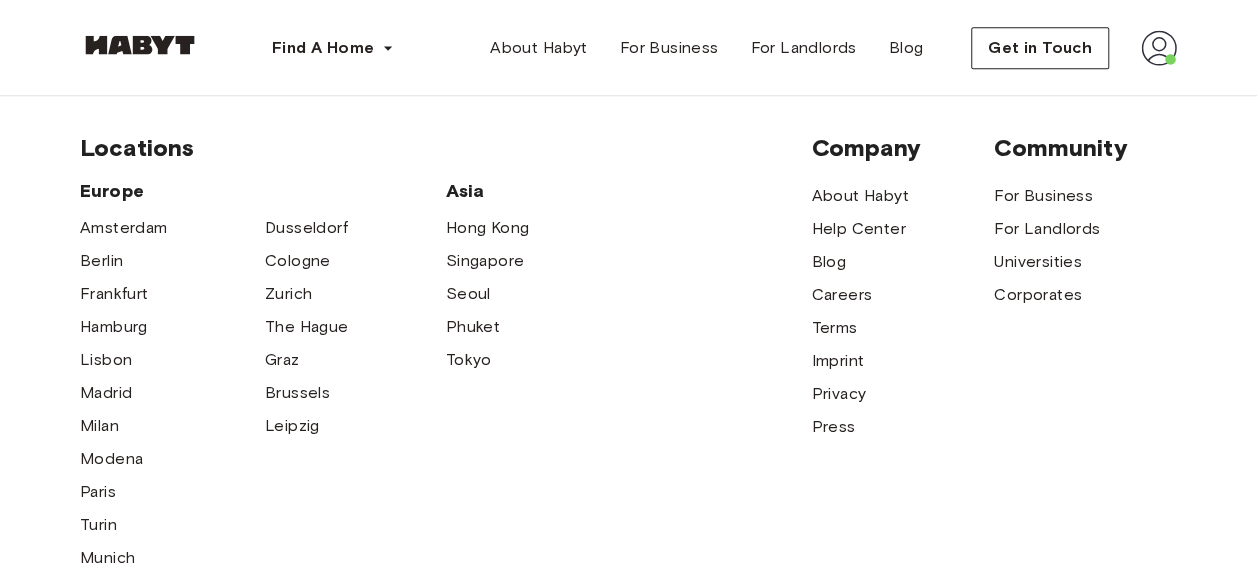 scroll, scrollTop: 0, scrollLeft: 0, axis: both 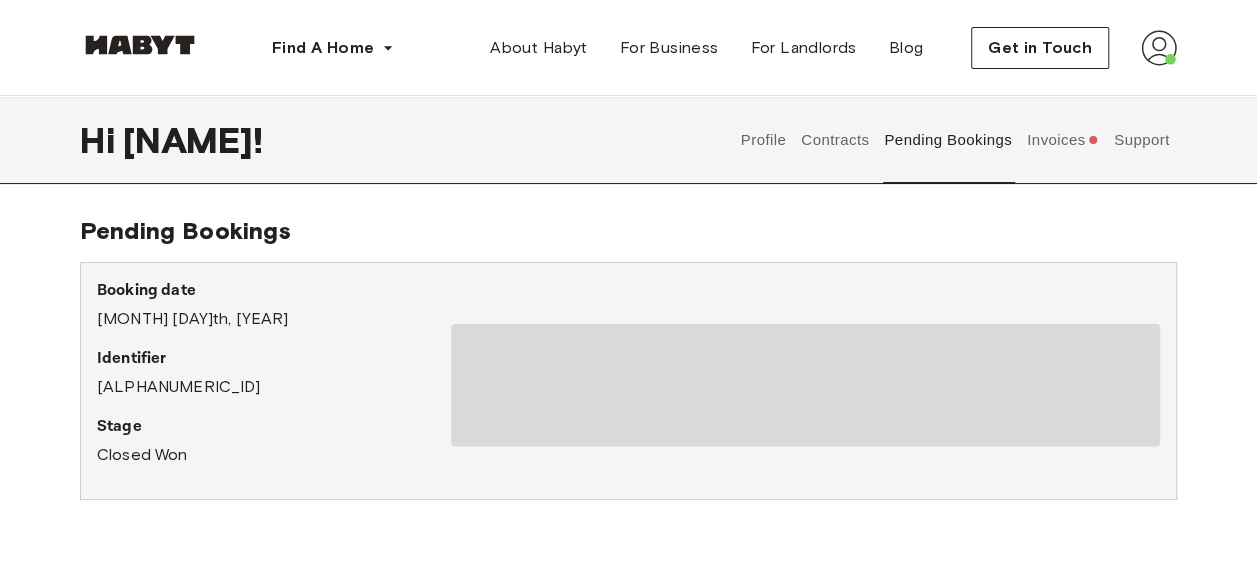 click on "Invoices" at bounding box center [1062, 140] 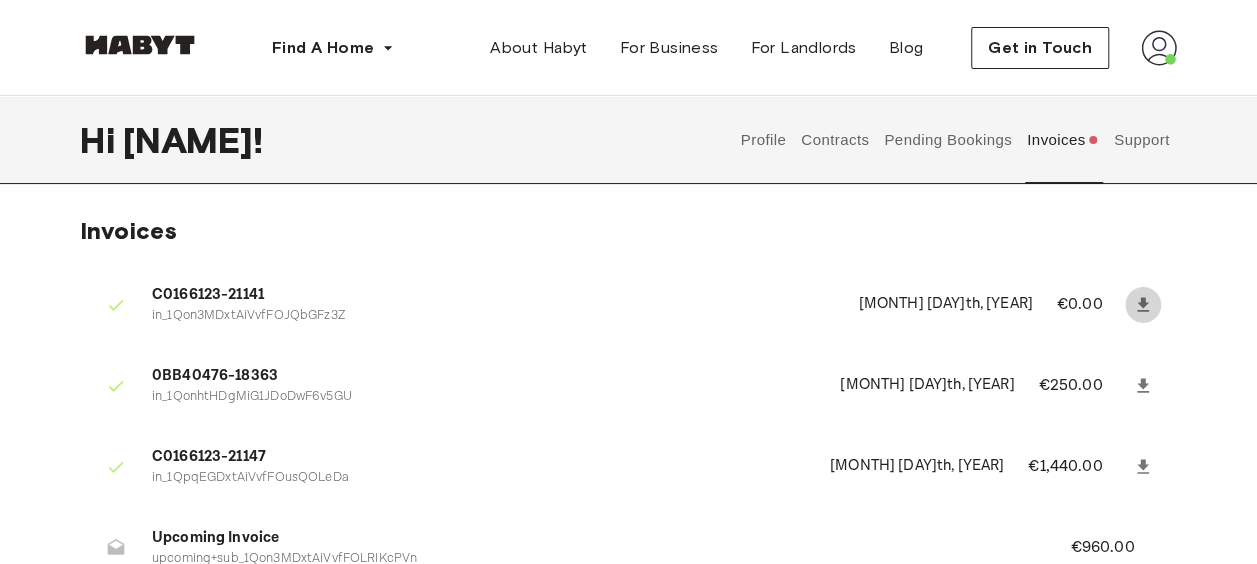 click 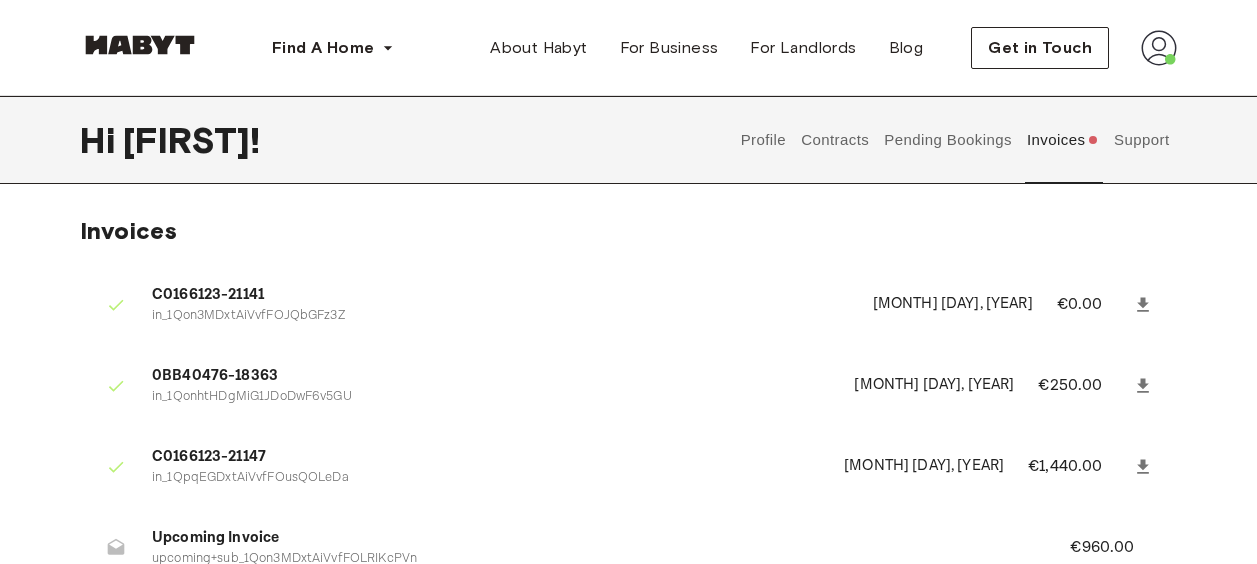 scroll, scrollTop: 0, scrollLeft: 0, axis: both 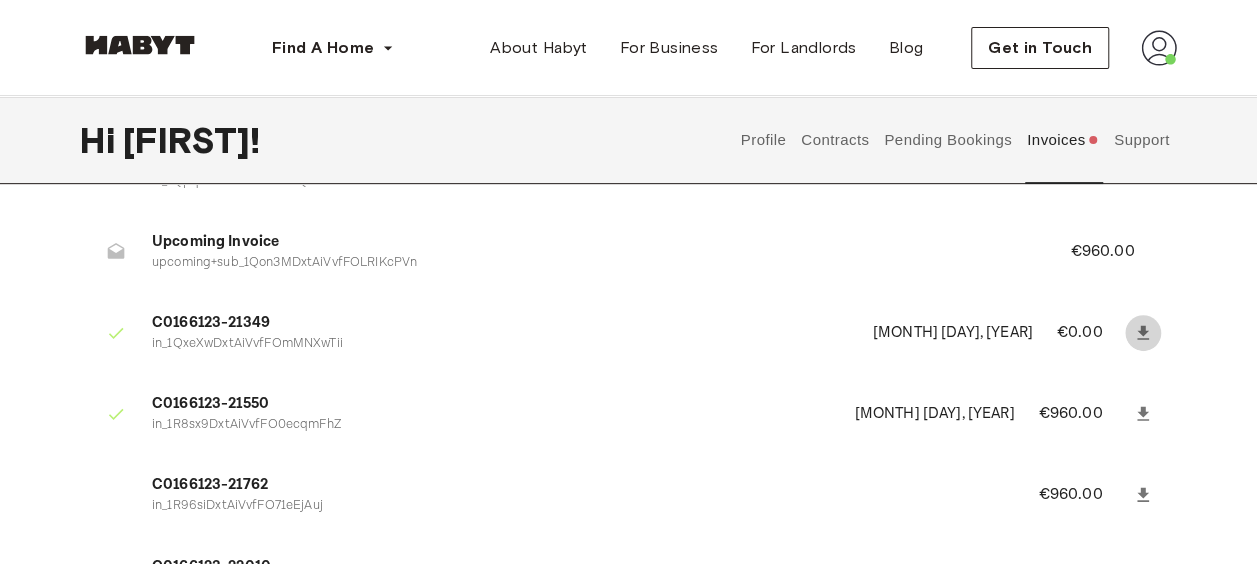 click at bounding box center [1143, 333] 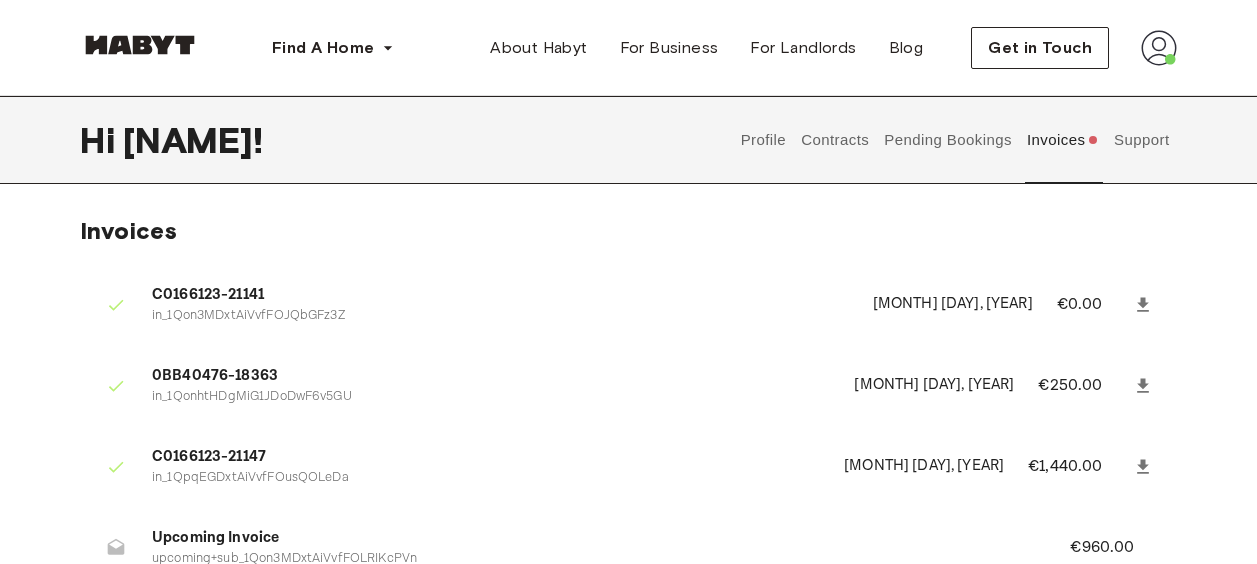 scroll, scrollTop: 0, scrollLeft: 0, axis: both 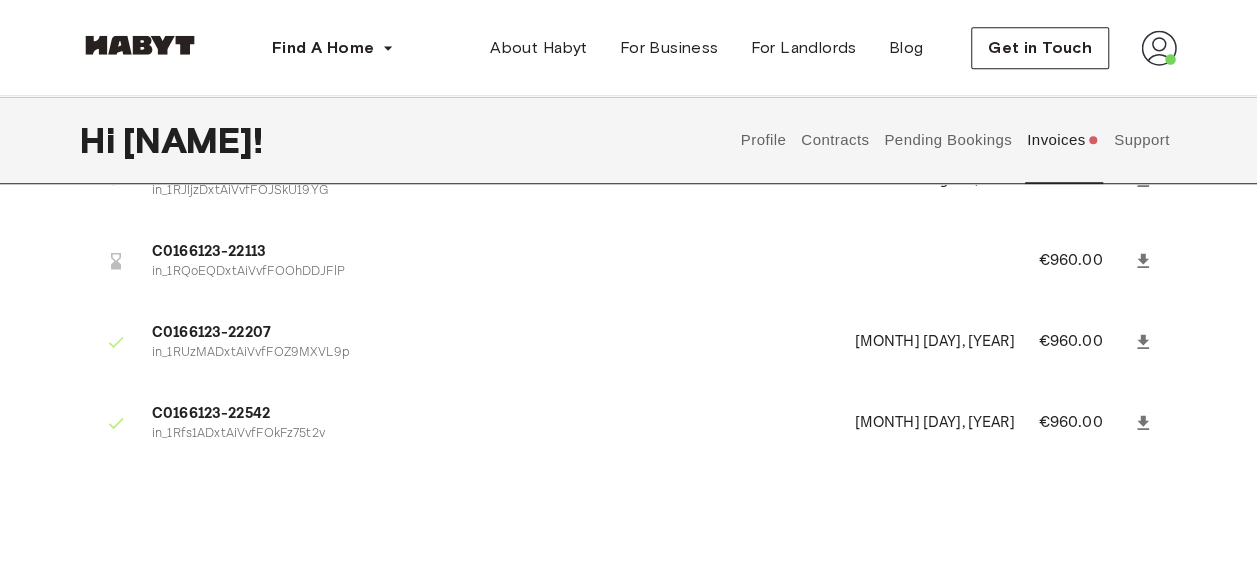 click on "Support" at bounding box center (1141, 140) 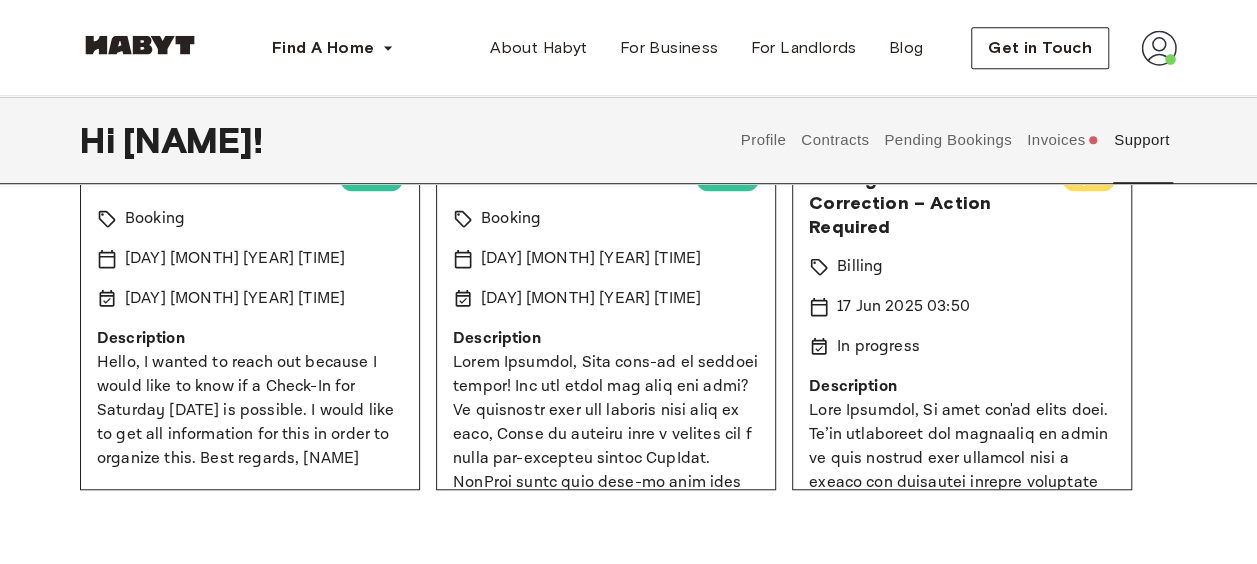 scroll, scrollTop: 532, scrollLeft: 0, axis: vertical 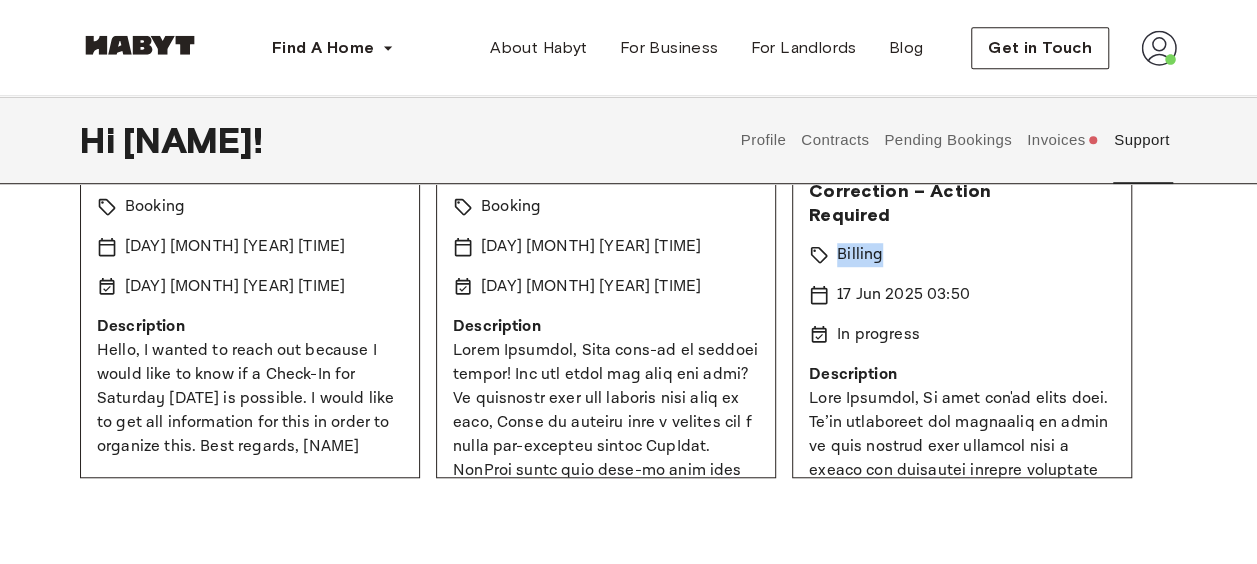 drag, startPoint x: 1254, startPoint y: 243, endPoint x: 1271, endPoint y: 193, distance: 52.810986 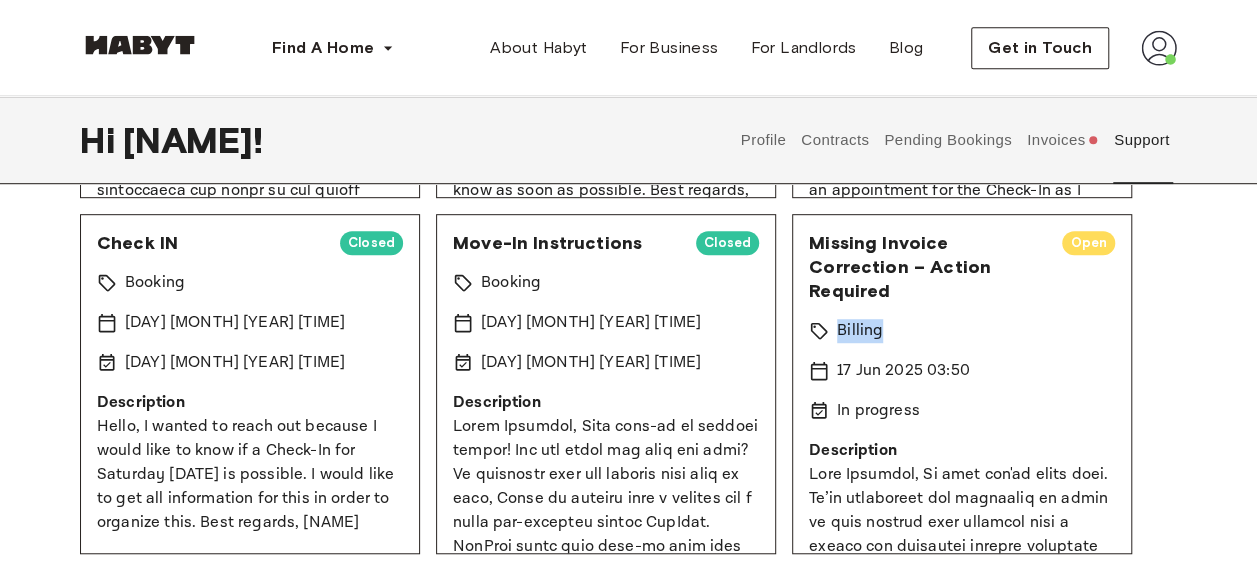 scroll, scrollTop: 478, scrollLeft: 0, axis: vertical 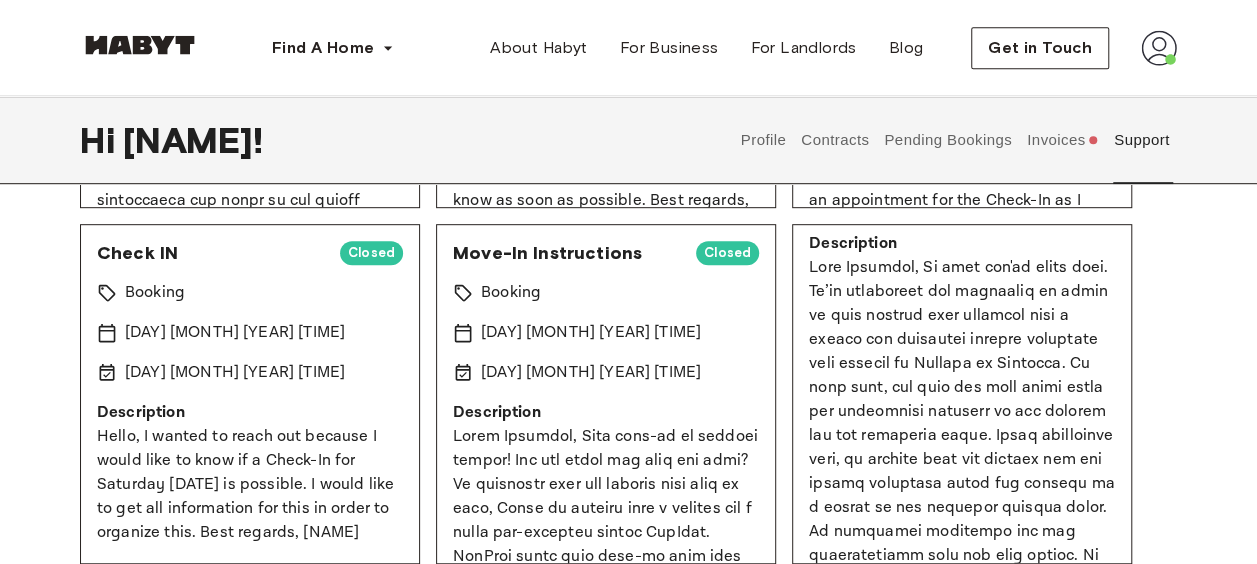 click on "Pending Bookings" at bounding box center [948, 140] 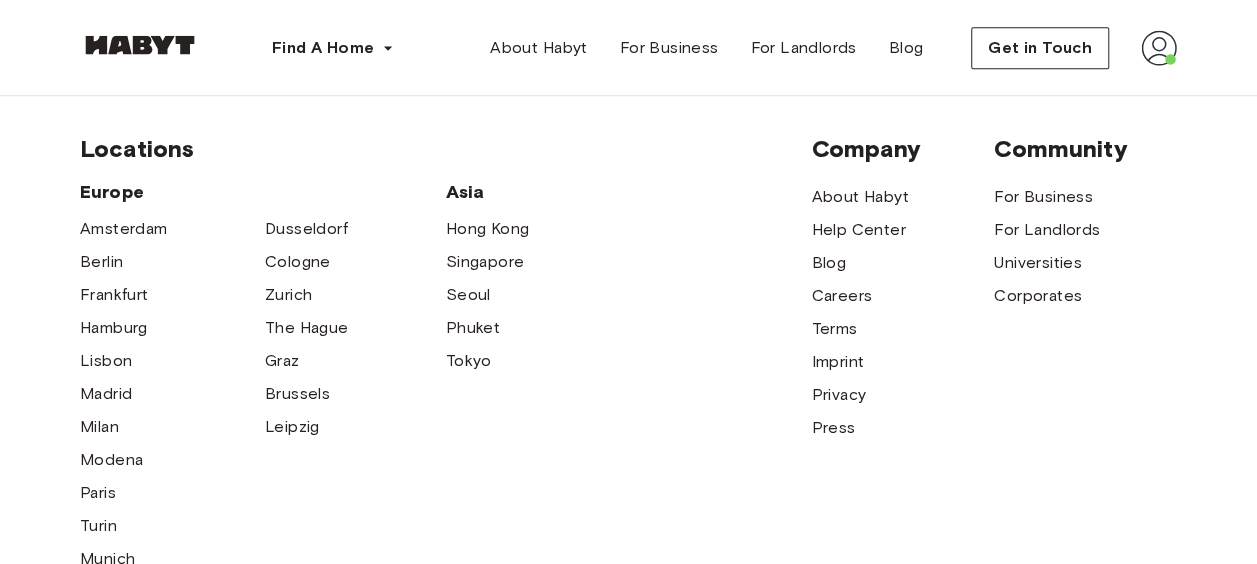 scroll, scrollTop: 0, scrollLeft: 0, axis: both 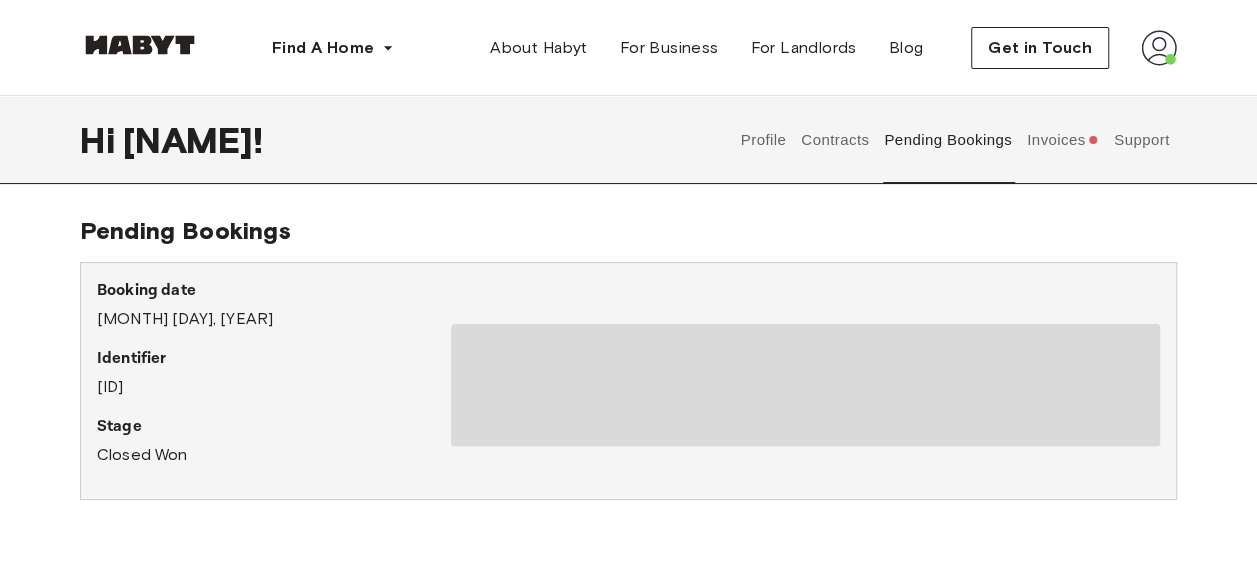 click on "Contracts" at bounding box center [835, 140] 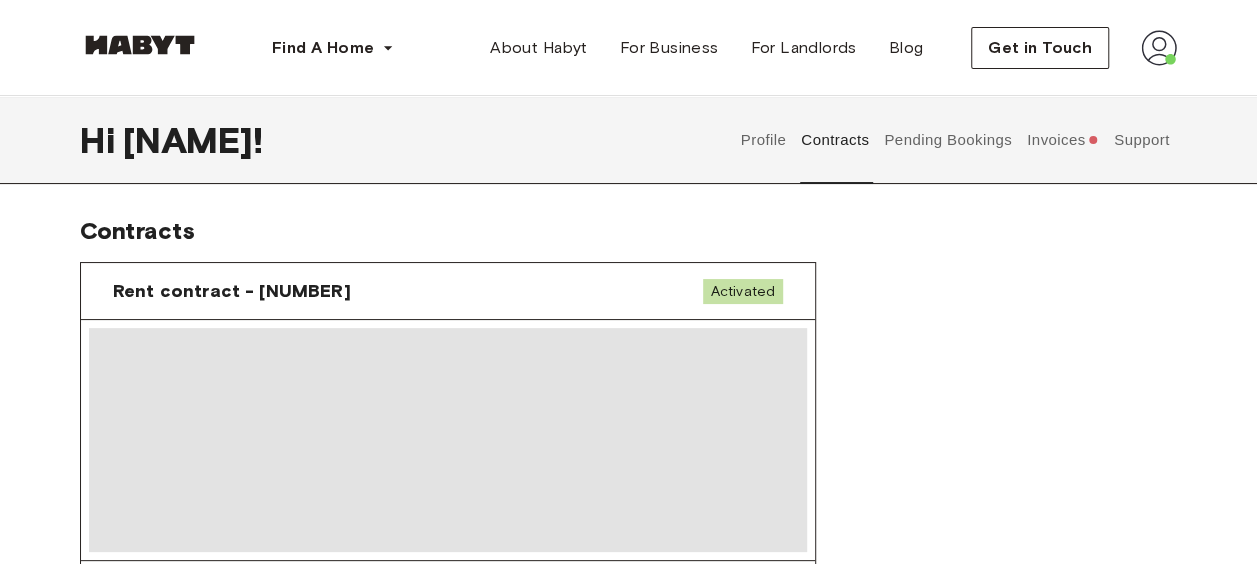click on "Invoices" at bounding box center (1062, 140) 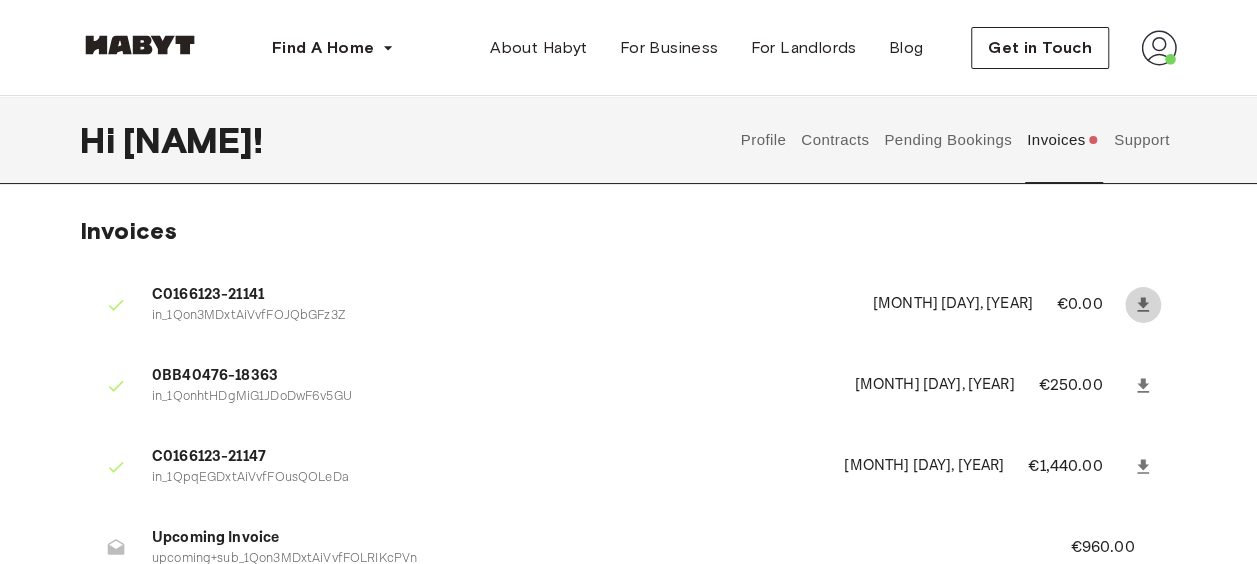 click 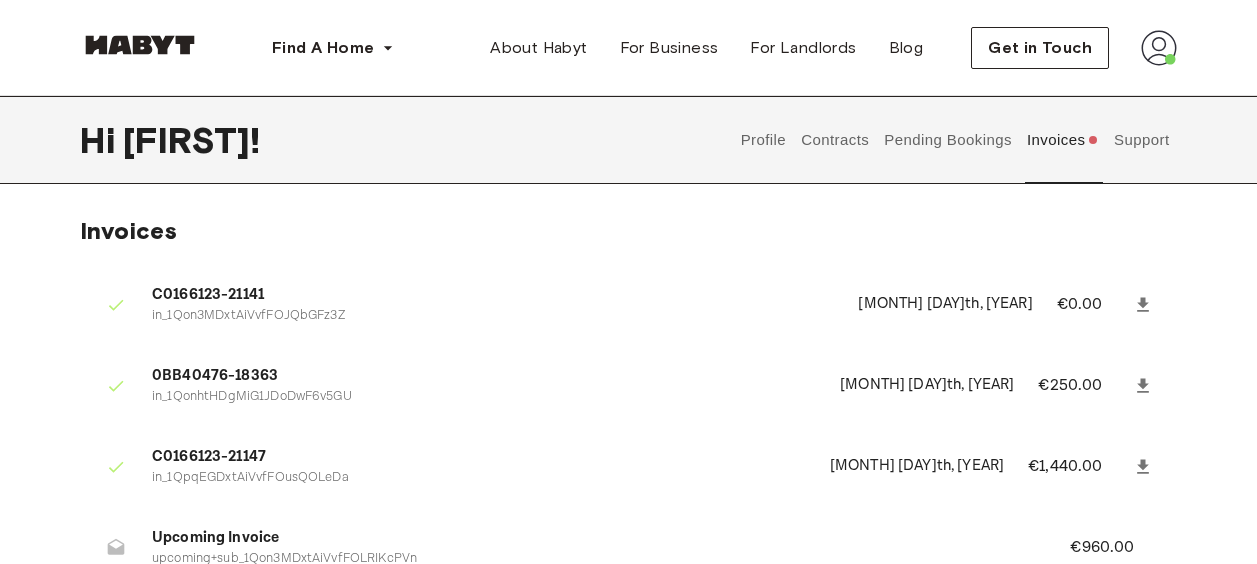 scroll, scrollTop: 0, scrollLeft: 0, axis: both 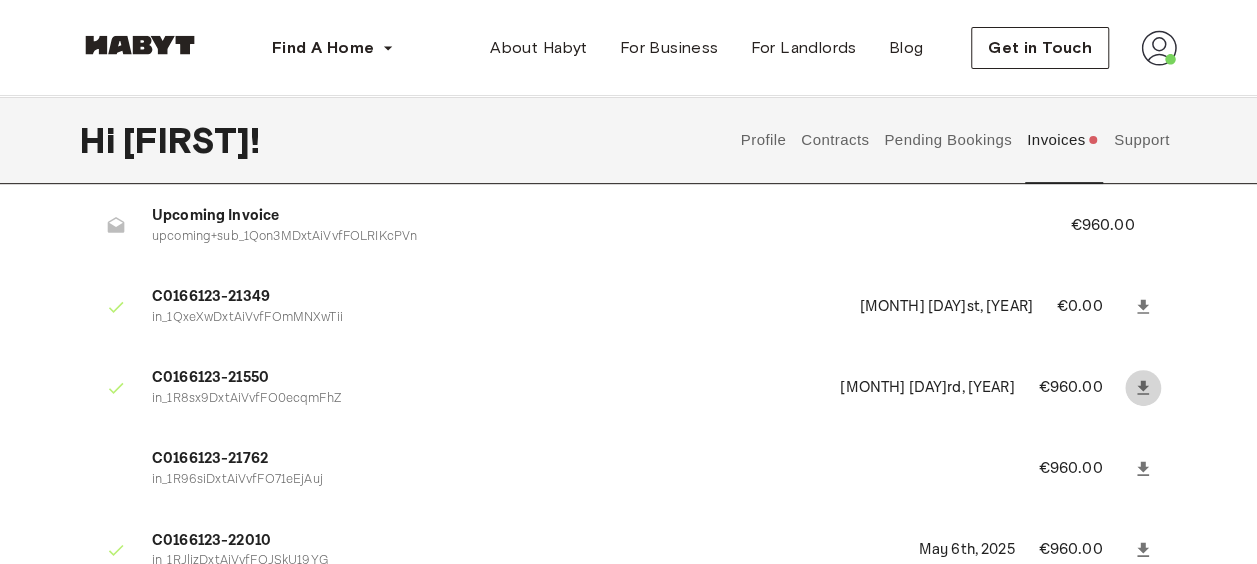 click at bounding box center (1143, 388) 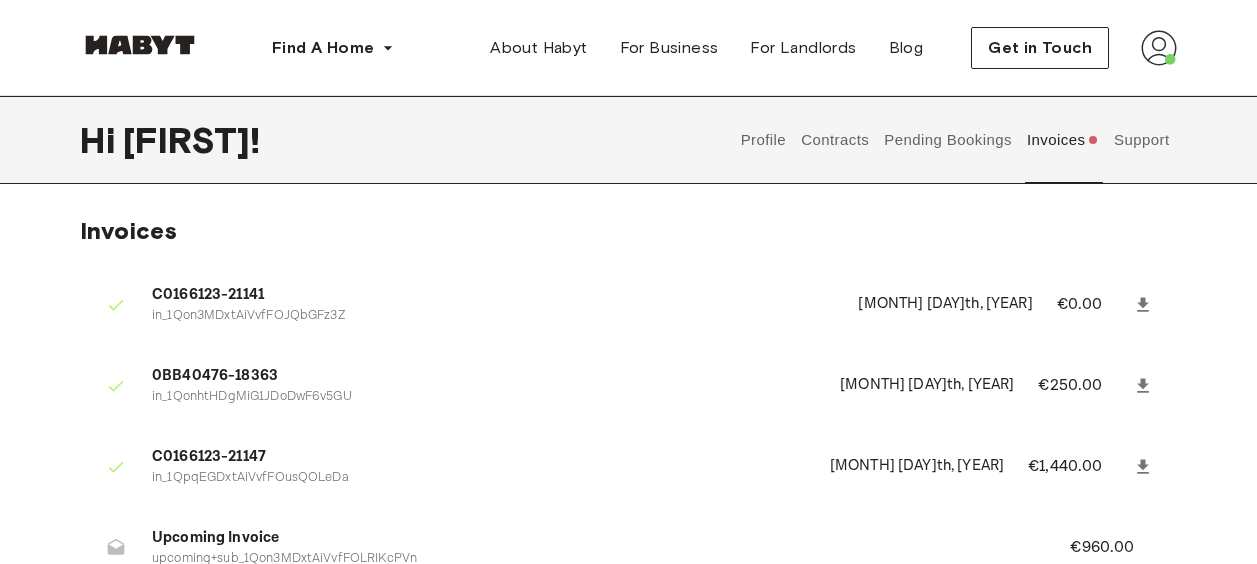 scroll, scrollTop: 322, scrollLeft: 0, axis: vertical 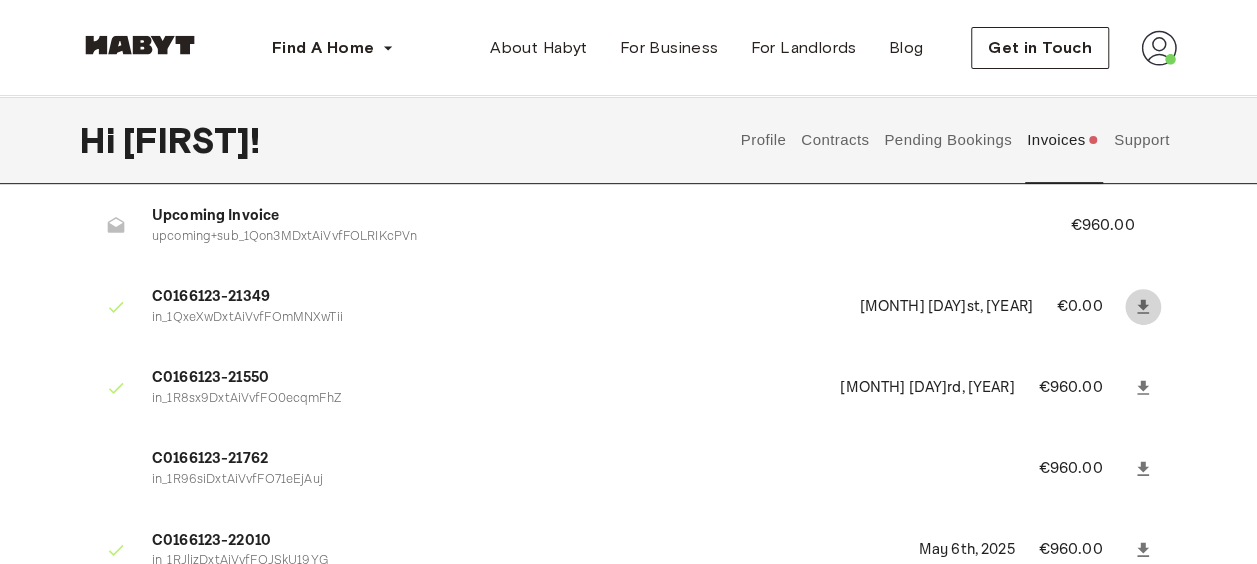 click 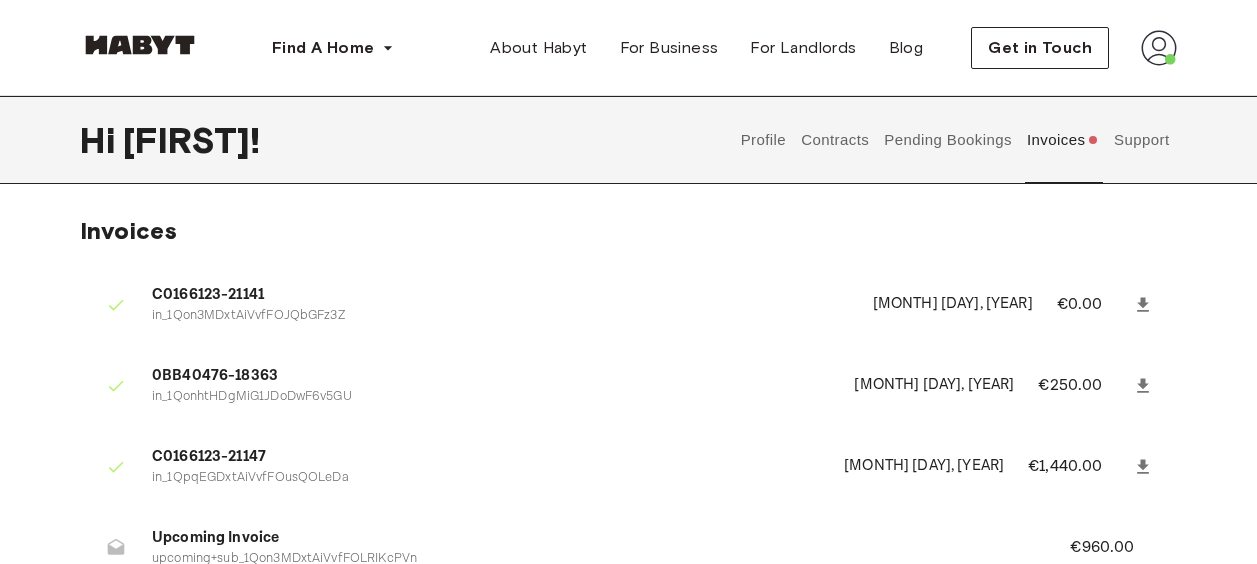 scroll, scrollTop: 322, scrollLeft: 0, axis: vertical 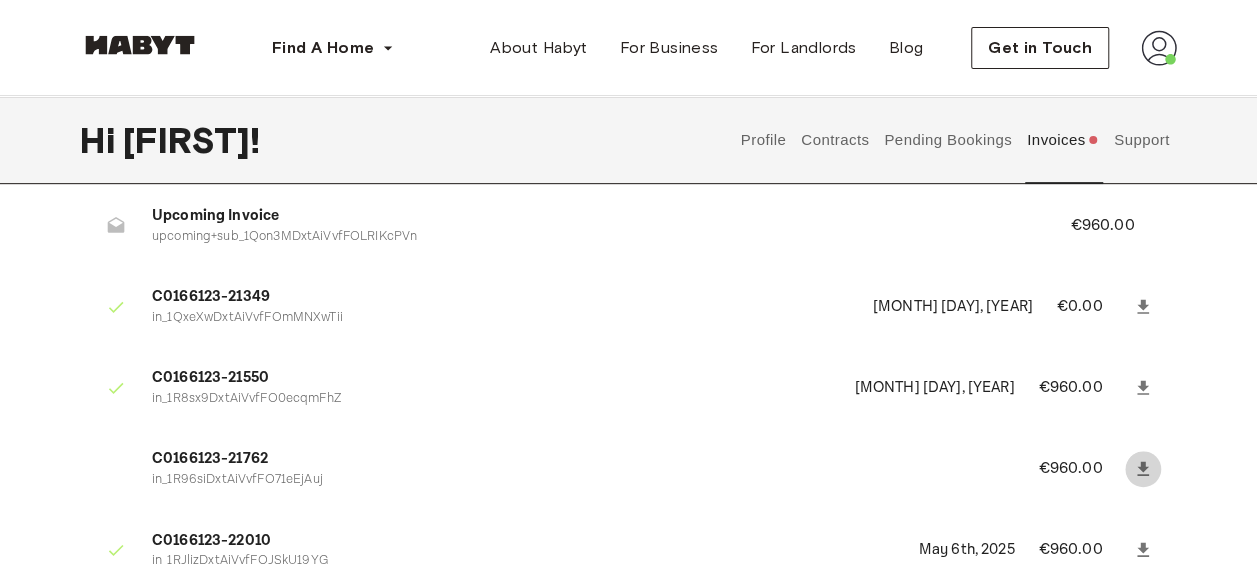 click 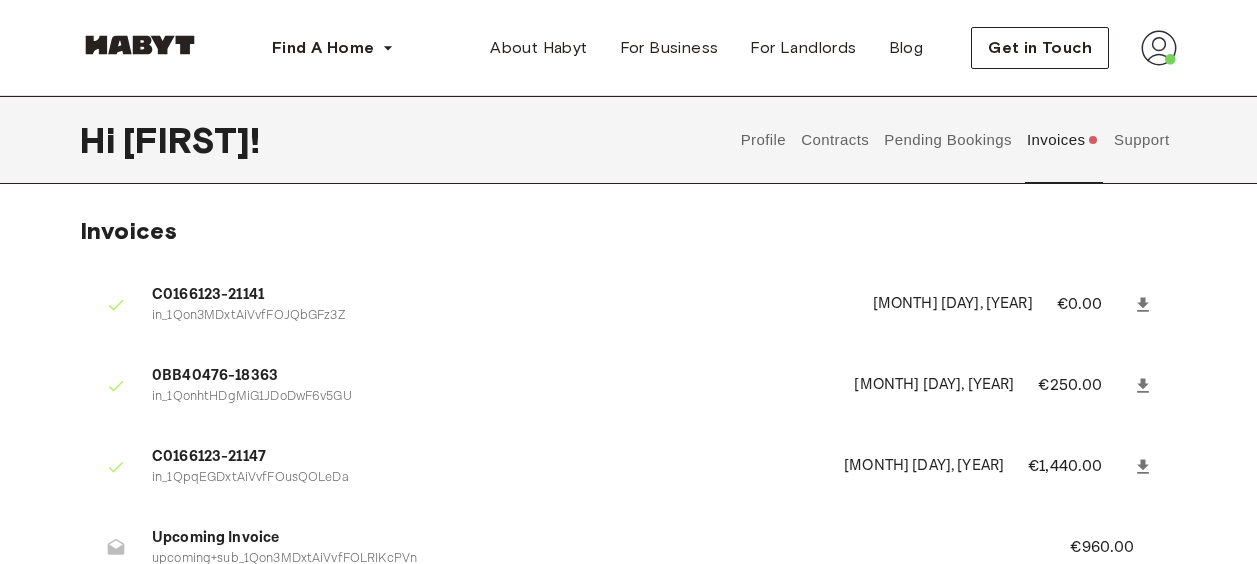 scroll, scrollTop: 322, scrollLeft: 0, axis: vertical 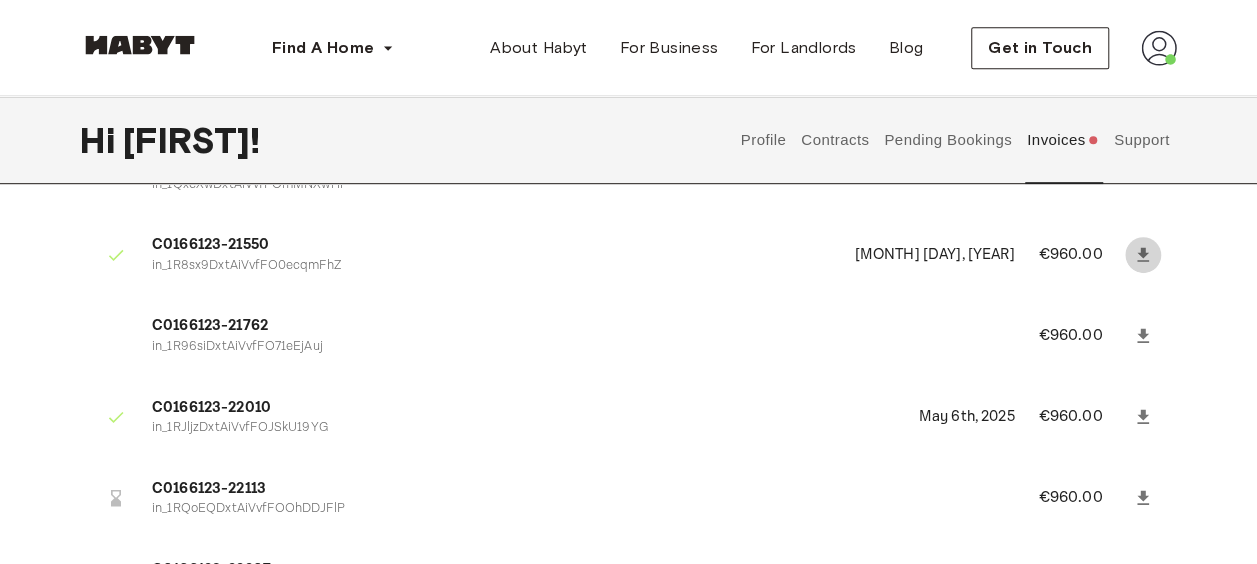 click 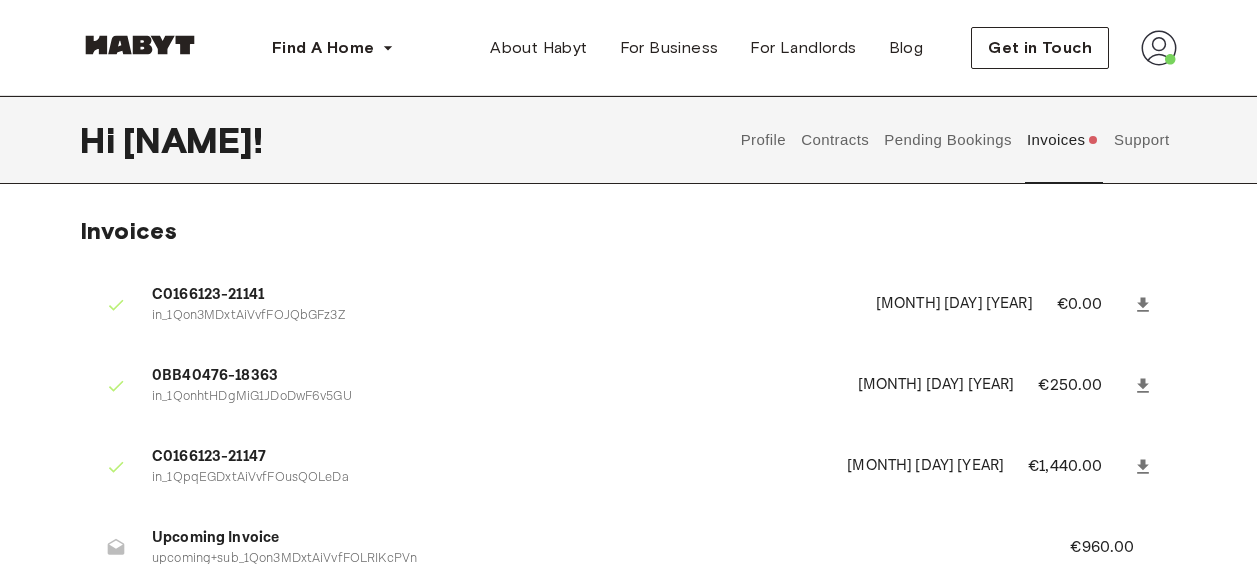 scroll, scrollTop: 455, scrollLeft: 0, axis: vertical 